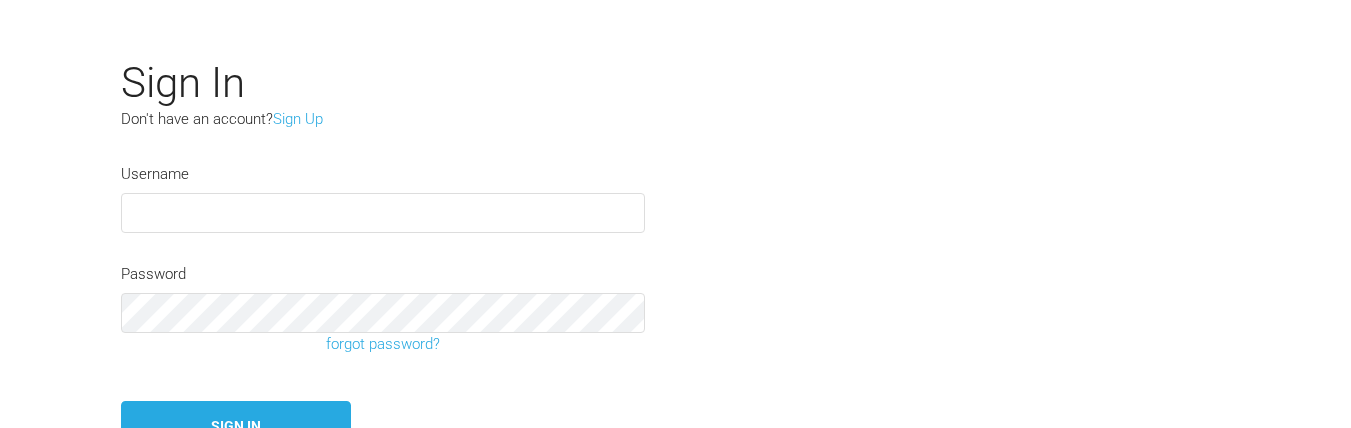 scroll, scrollTop: 145, scrollLeft: 0, axis: vertical 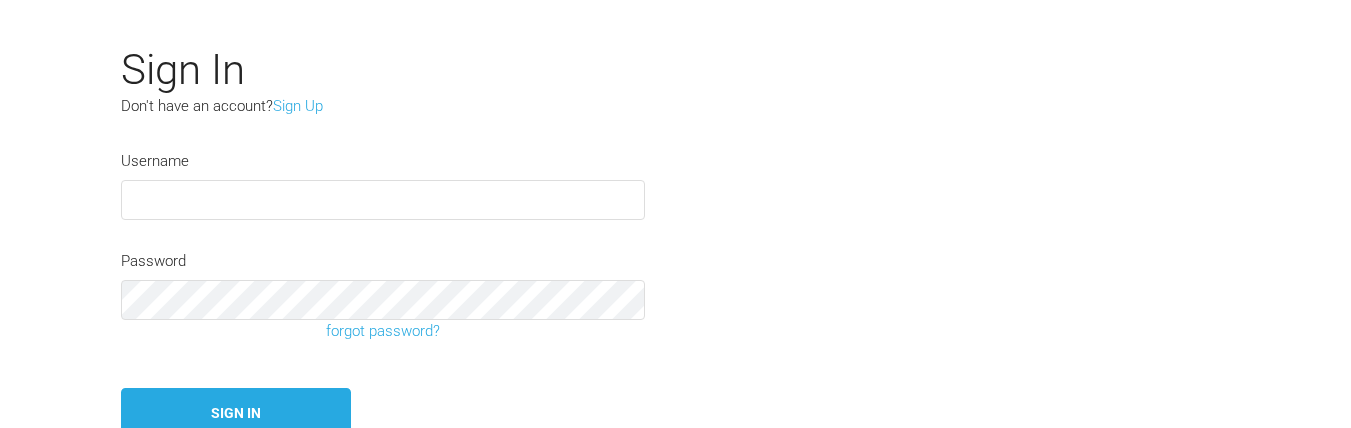 click at bounding box center (383, 200) 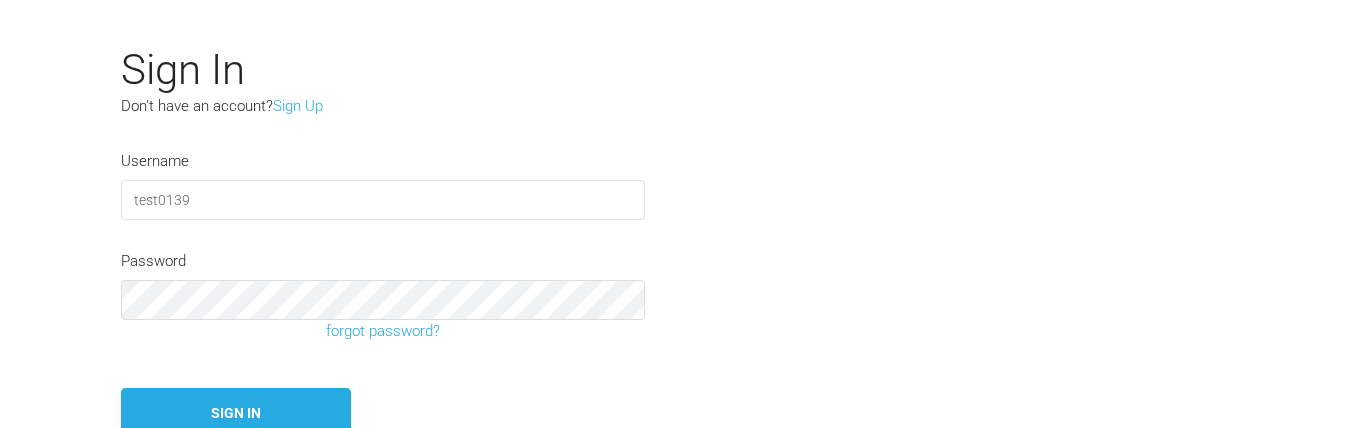 click on "test0139" at bounding box center [383, 200] 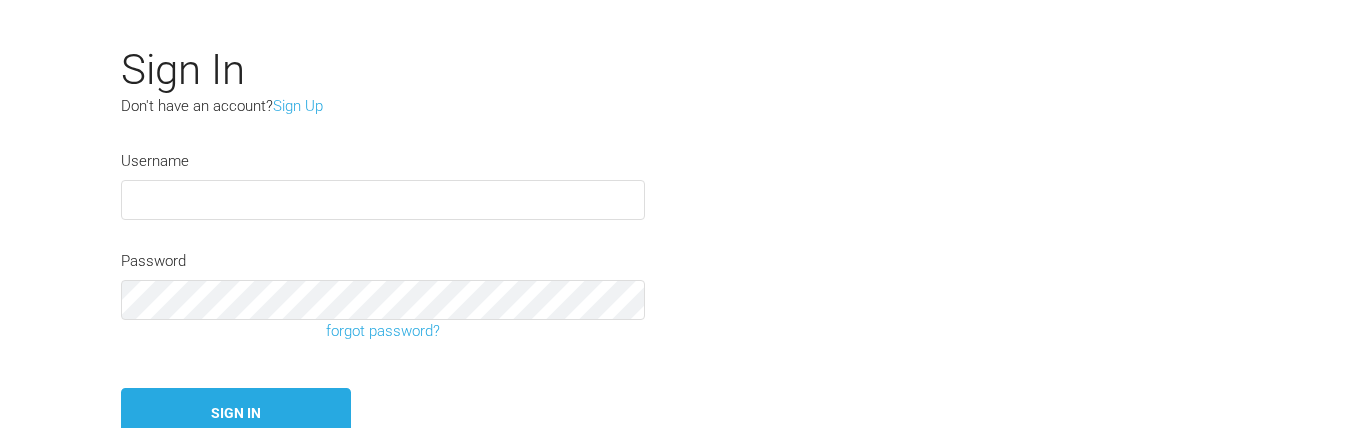 type on "test0139" 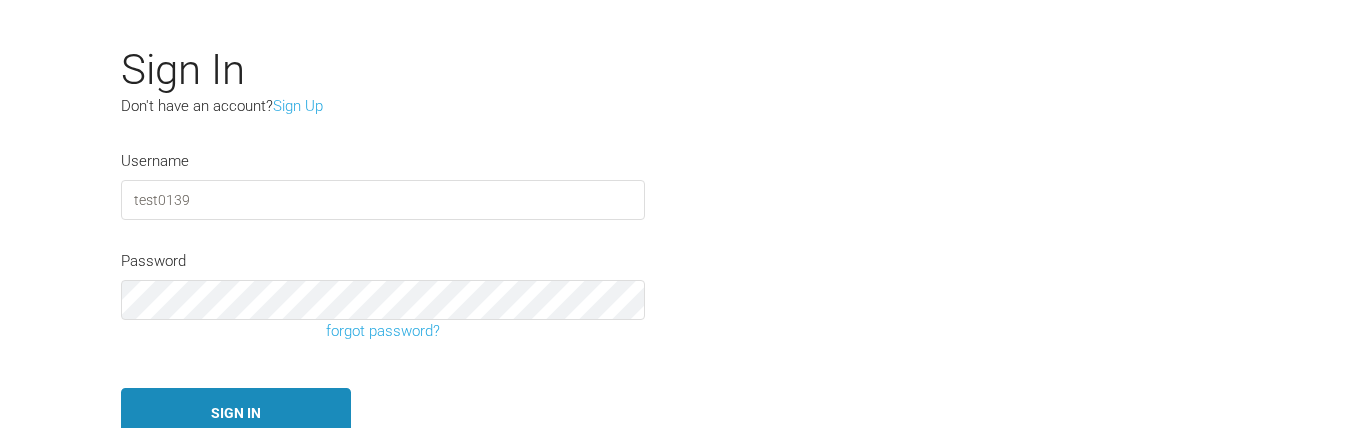 click on "Sign In" at bounding box center (236, 413) 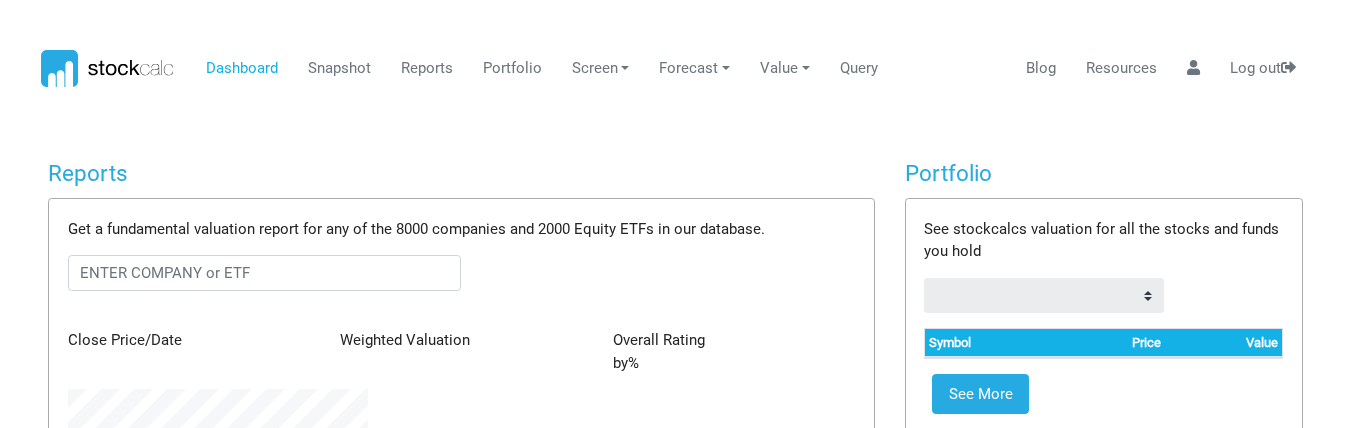 scroll, scrollTop: 0, scrollLeft: 0, axis: both 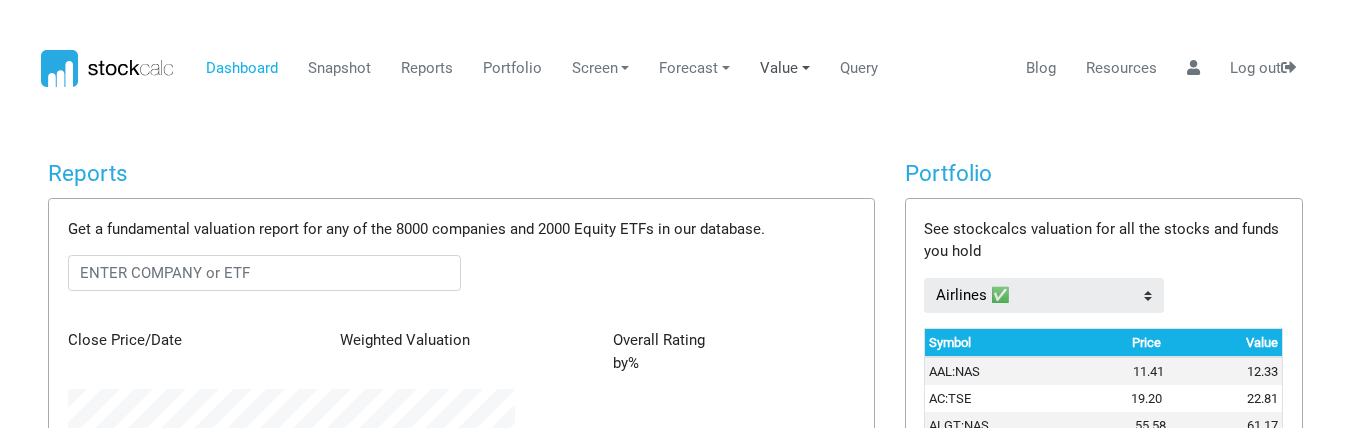 click on "Value" at bounding box center (785, 69) 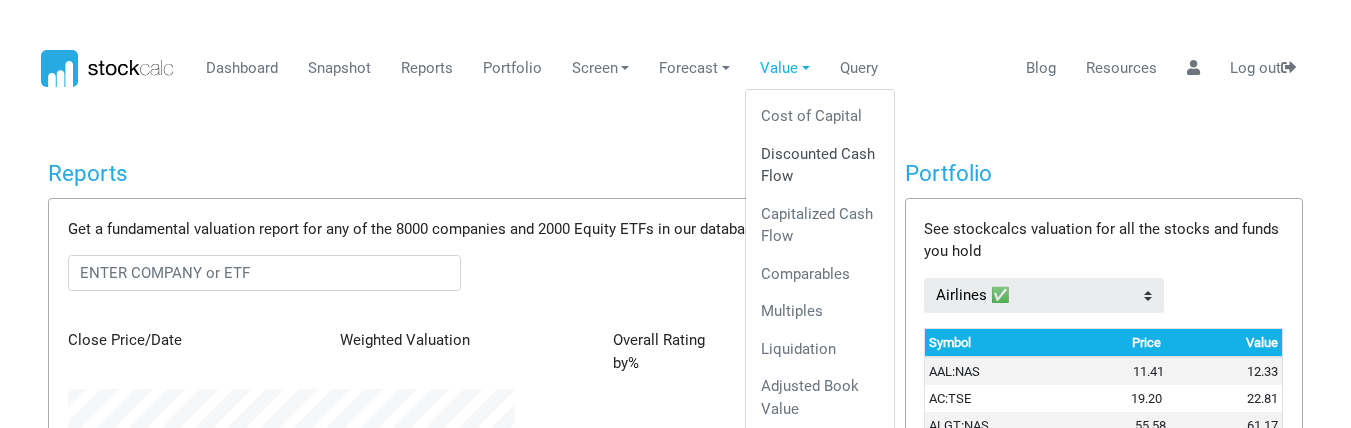 click on "Discounted Cash Flow" at bounding box center [820, 165] 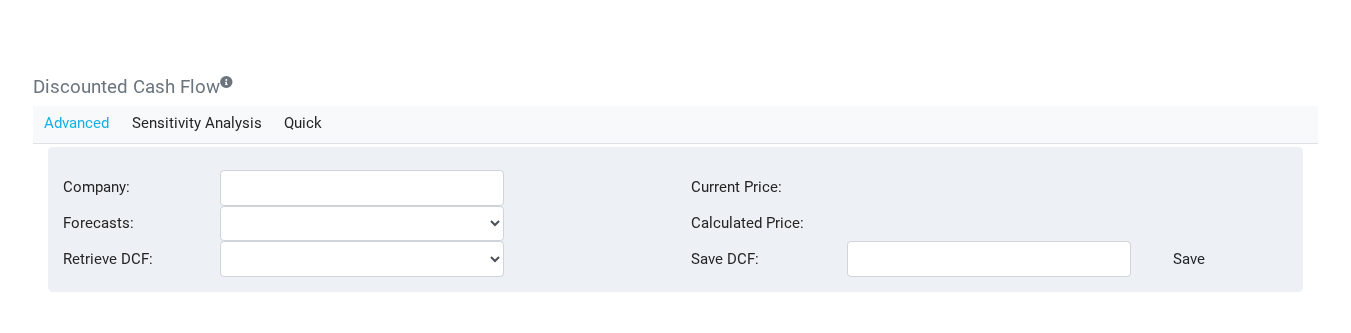 scroll, scrollTop: 90, scrollLeft: 0, axis: vertical 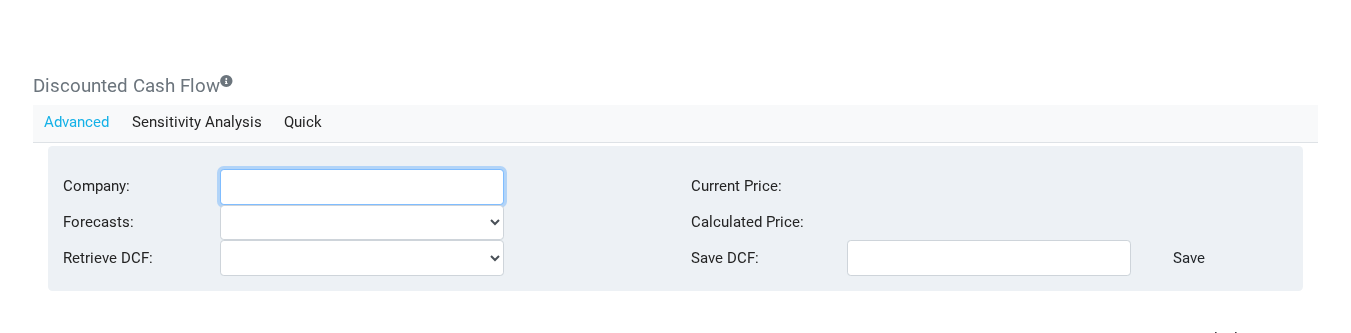click on "Company:" at bounding box center [362, 187] 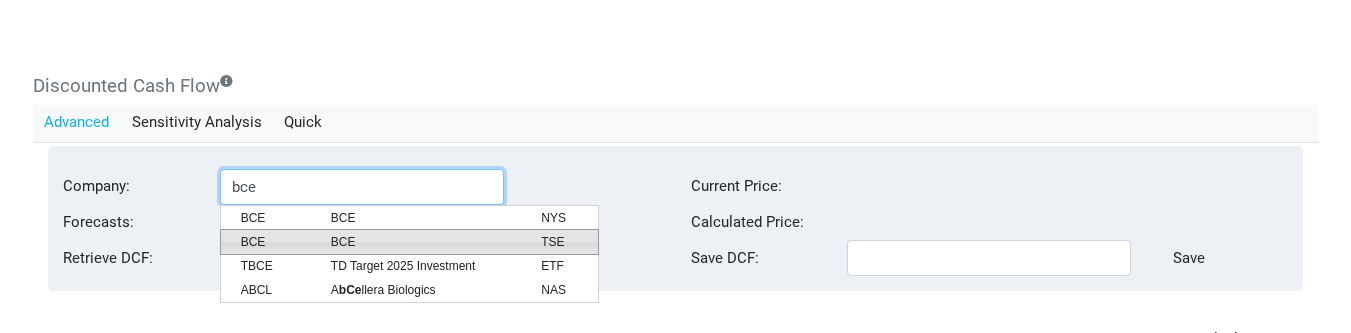 click on "BCE" at bounding box center (421, 242) 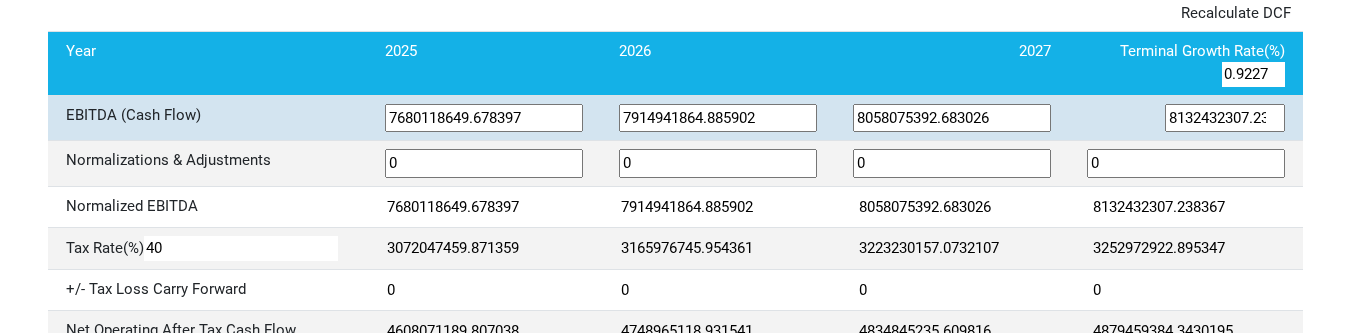 scroll, scrollTop: 440, scrollLeft: 0, axis: vertical 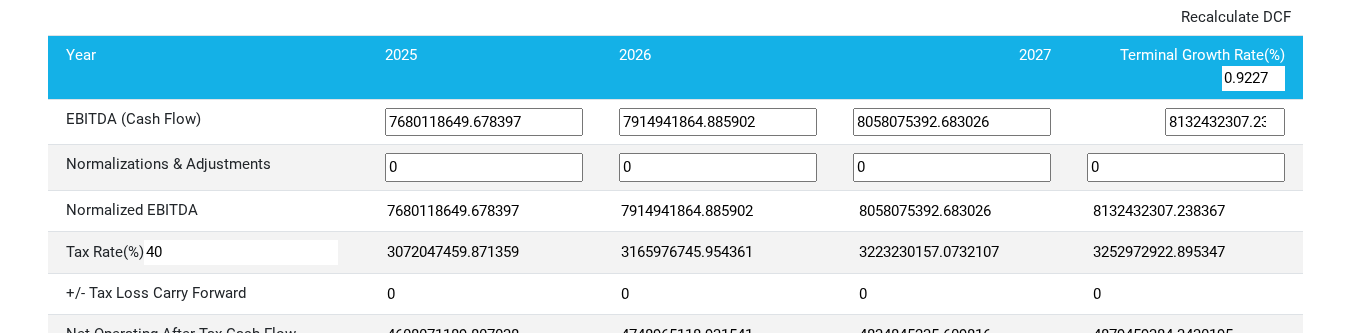 type on "BCE:TSE" 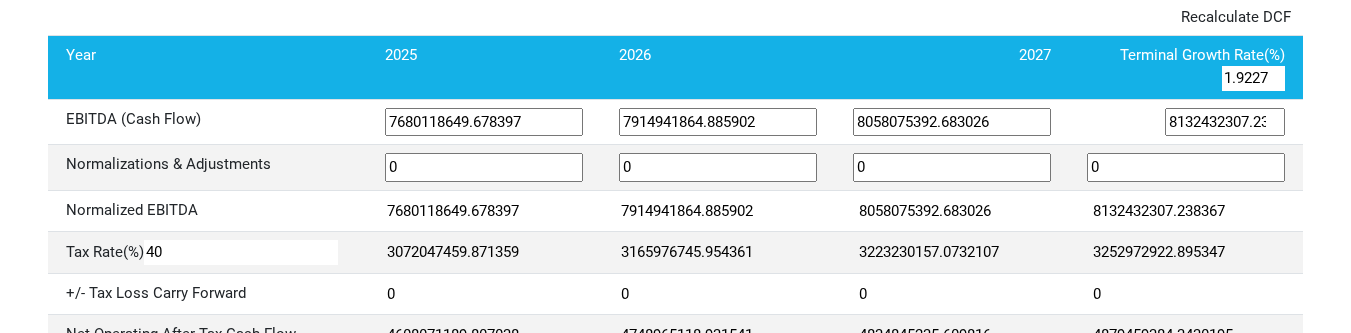 click on "1.92276270612781" at bounding box center (1253, 78) 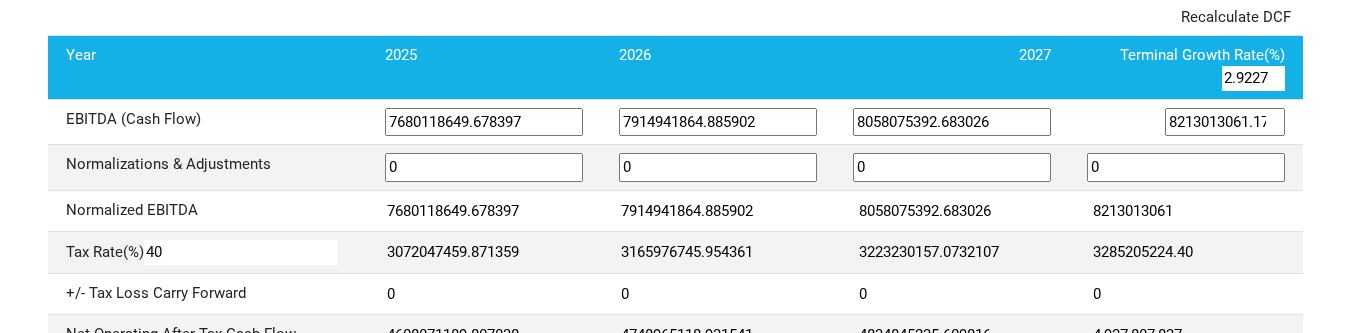 click on "2.92276270612781" at bounding box center [1253, 78] 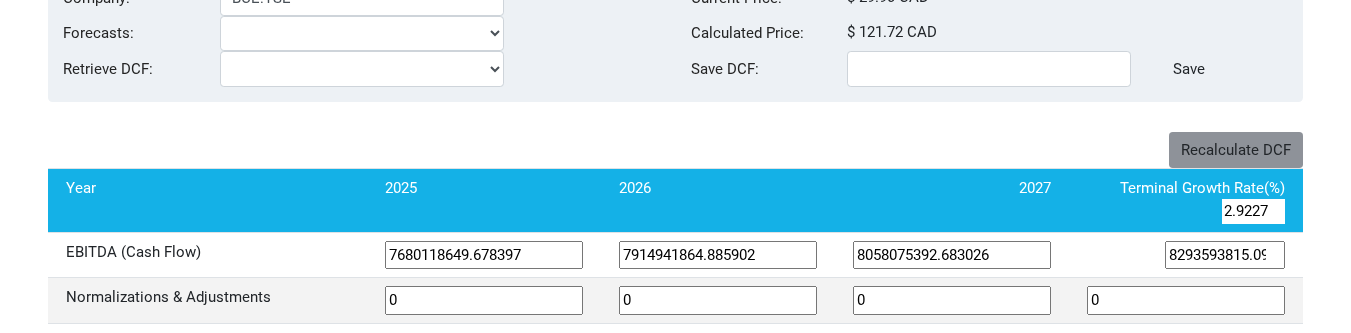 scroll, scrollTop: 306, scrollLeft: 0, axis: vertical 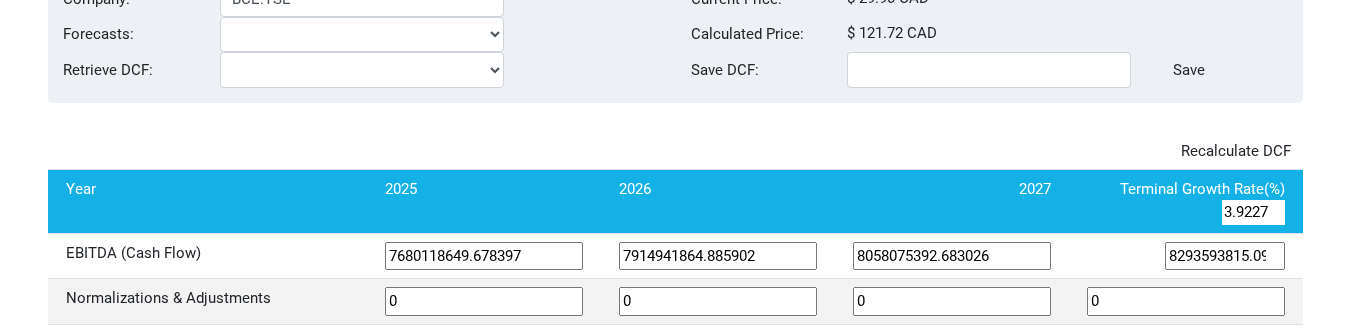 click on "3.92276270612781" at bounding box center [1253, 212] 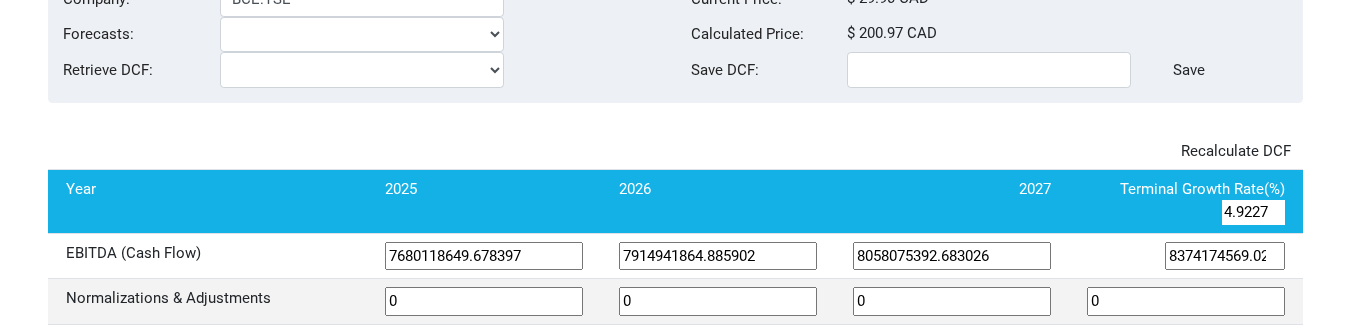 click on "4.92276270612781" at bounding box center [1253, 212] 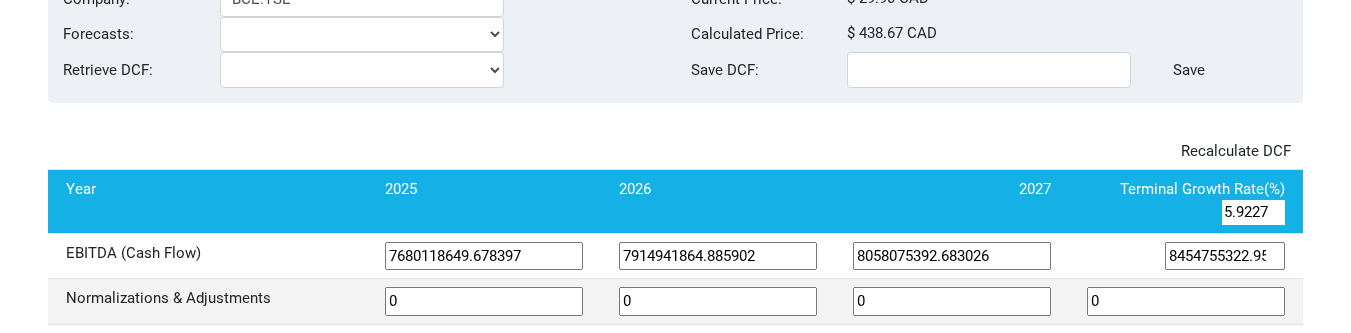 click on "5.92276270612781" at bounding box center [1253, 212] 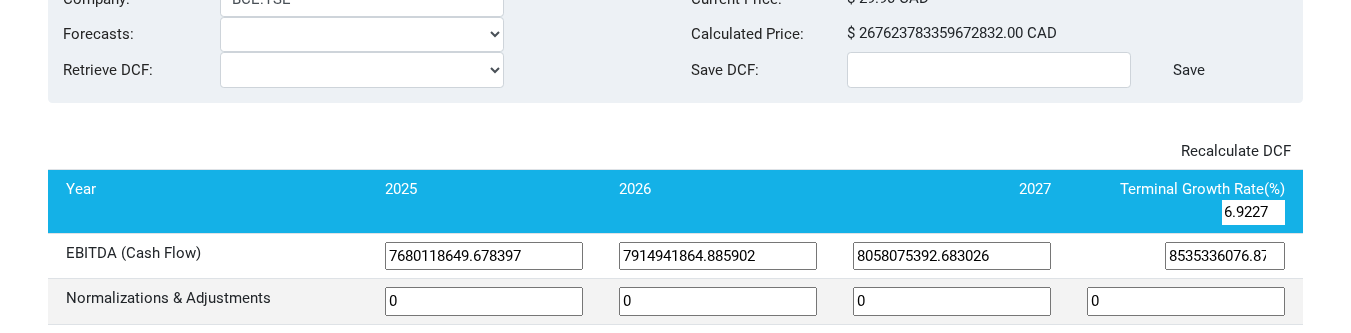 click on "6.92276270612781" at bounding box center (1253, 212) 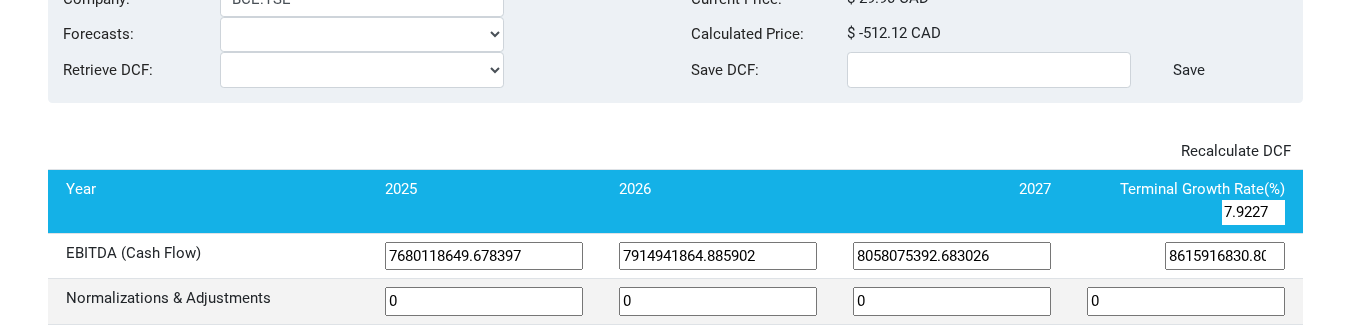 click on "7.92276270612781" at bounding box center [1253, 212] 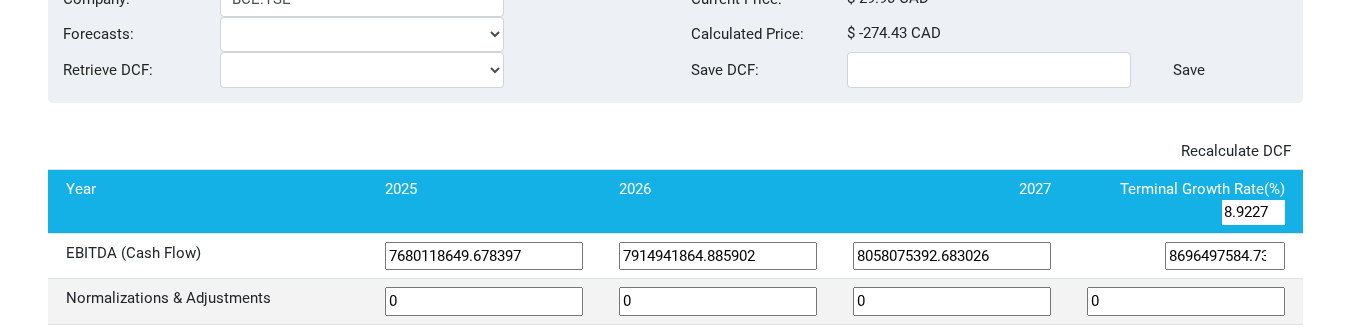 click on "8.92276270612781" at bounding box center (1253, 212) 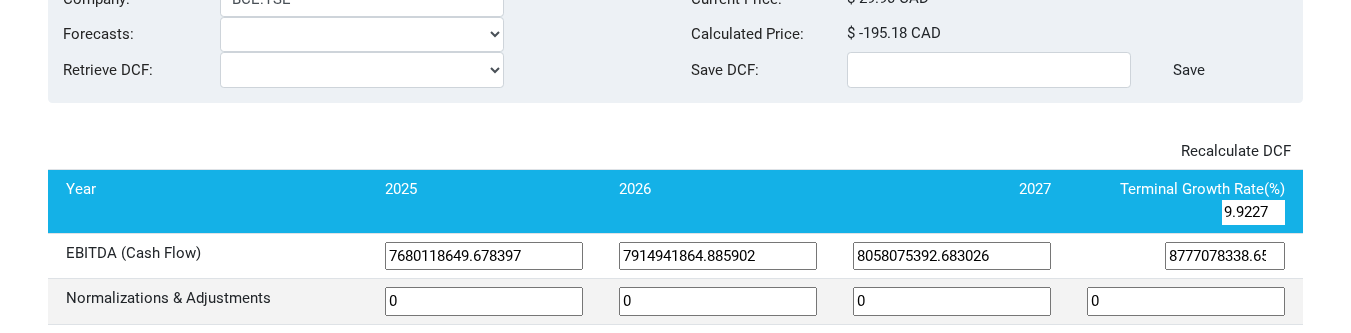 click on "9.92276270612781" at bounding box center [1253, 212] 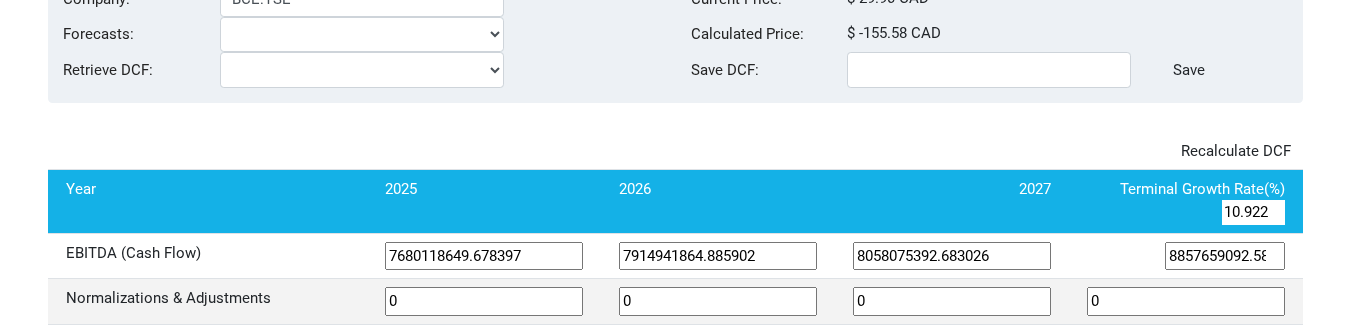 click on "10.9227627061278" at bounding box center [1253, 212] 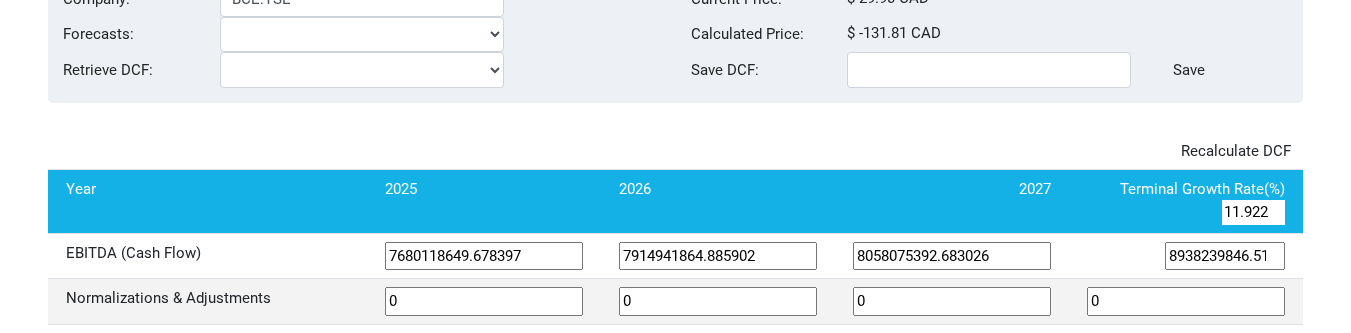 click on "11.9227627061278" at bounding box center [1253, 212] 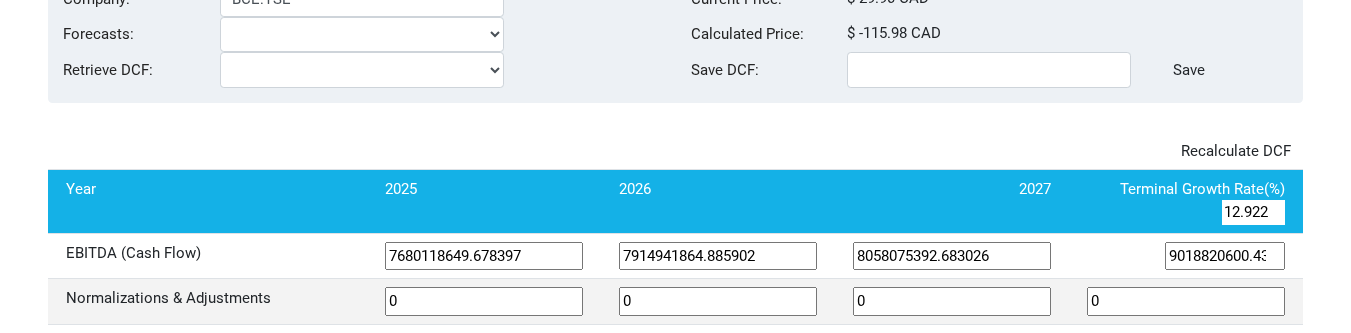 click on "12.9227627061278" at bounding box center (1253, 212) 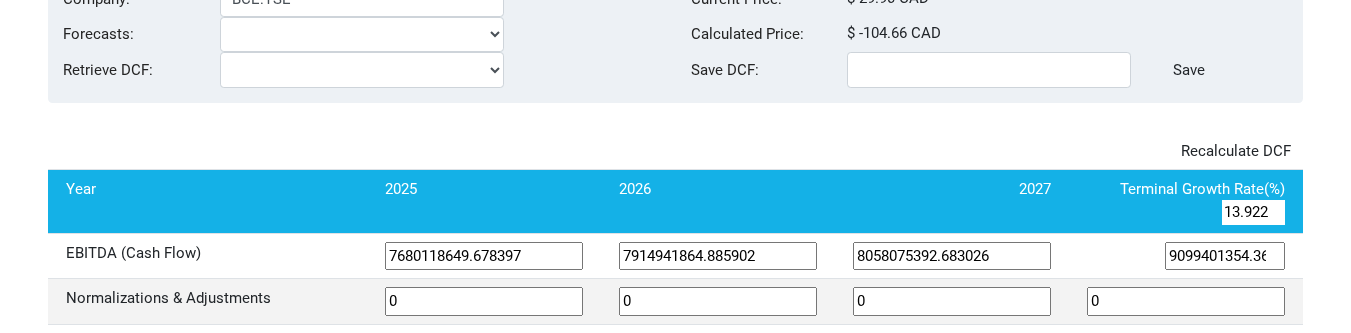 click on "13.9227627061278" at bounding box center (1253, 212) 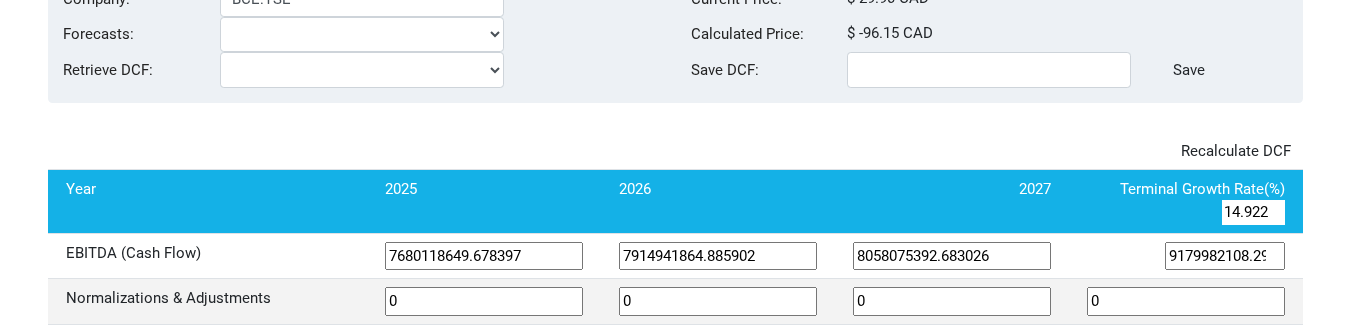 click on "14.9227627061278" at bounding box center (1253, 212) 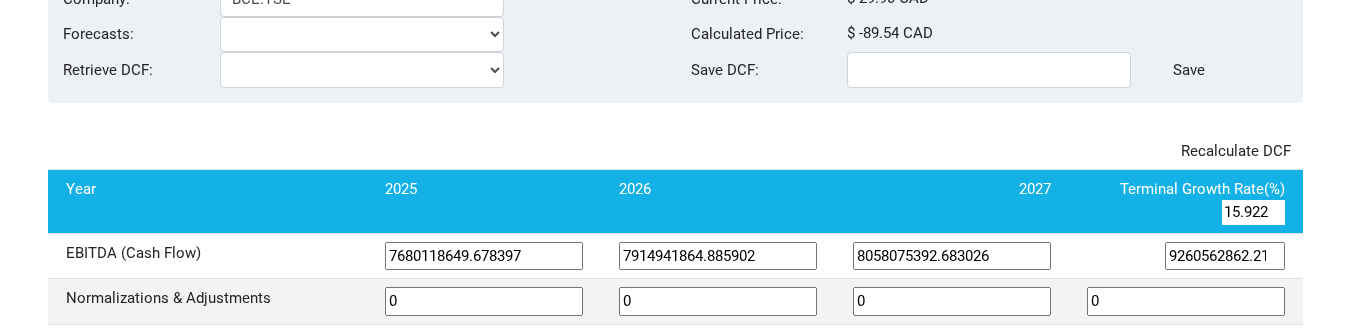 click on "15.9227627061278" at bounding box center (1253, 212) 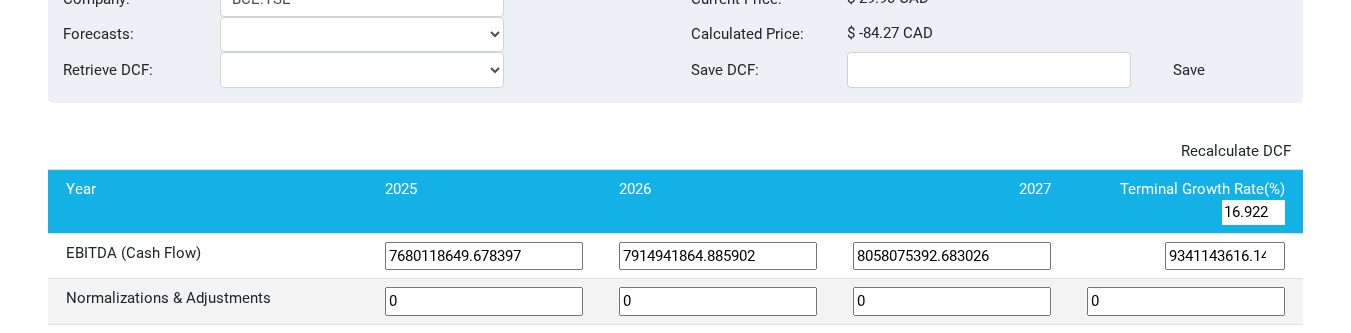 click on "16.9227627061278" at bounding box center (1253, 212) 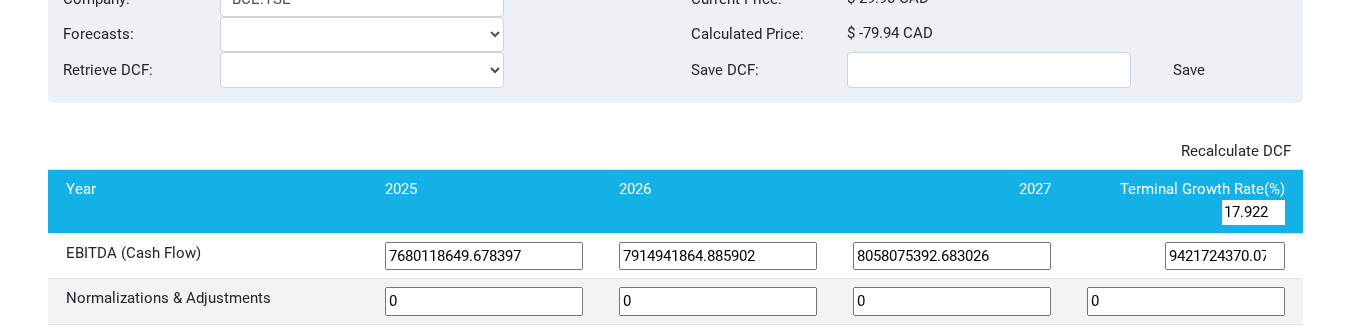 click on "17.9227627061278" at bounding box center (1253, 212) 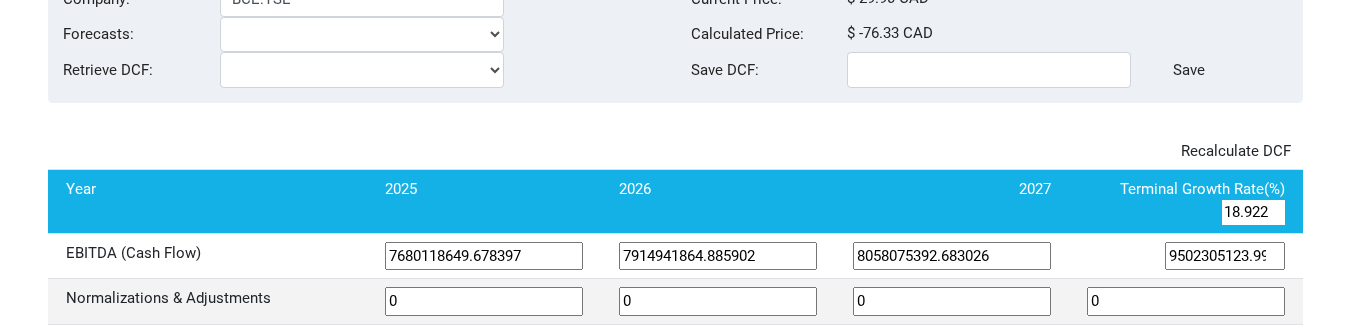 click on "18.9227627061278" at bounding box center (1253, 212) 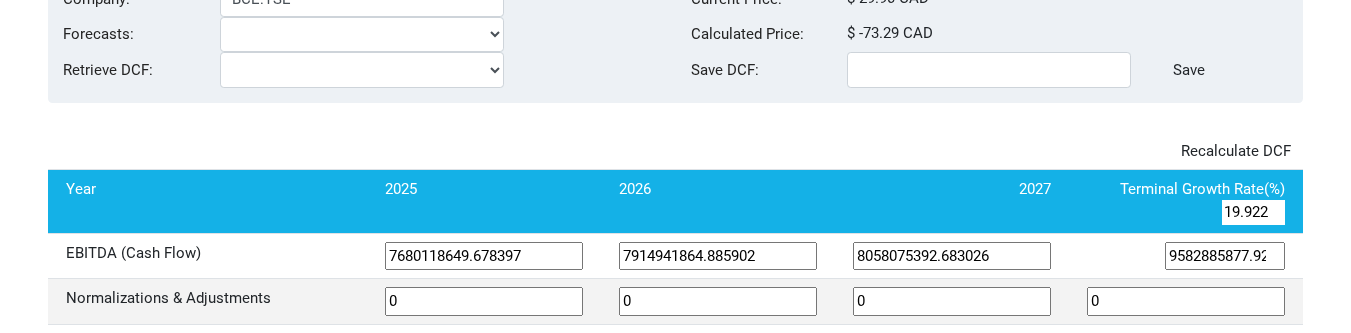 click on "19.9227627061278" at bounding box center [1253, 212] 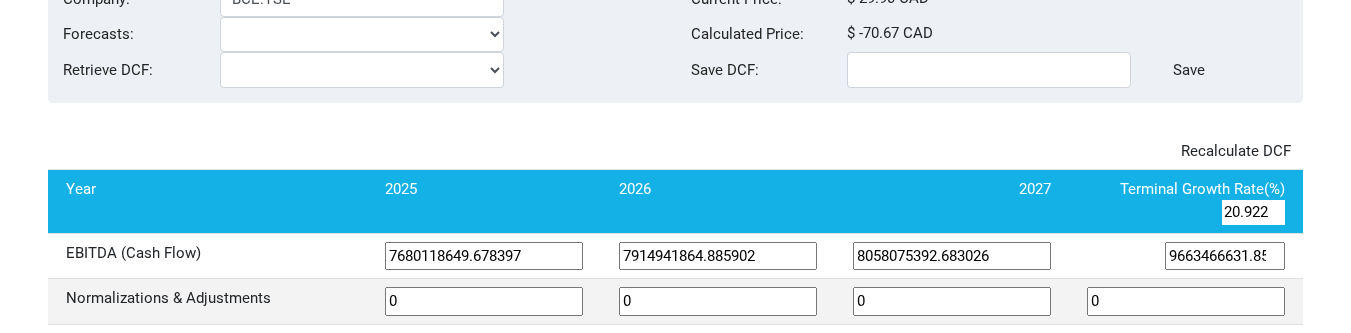 click on "20.9227627061278" at bounding box center (1253, 212) 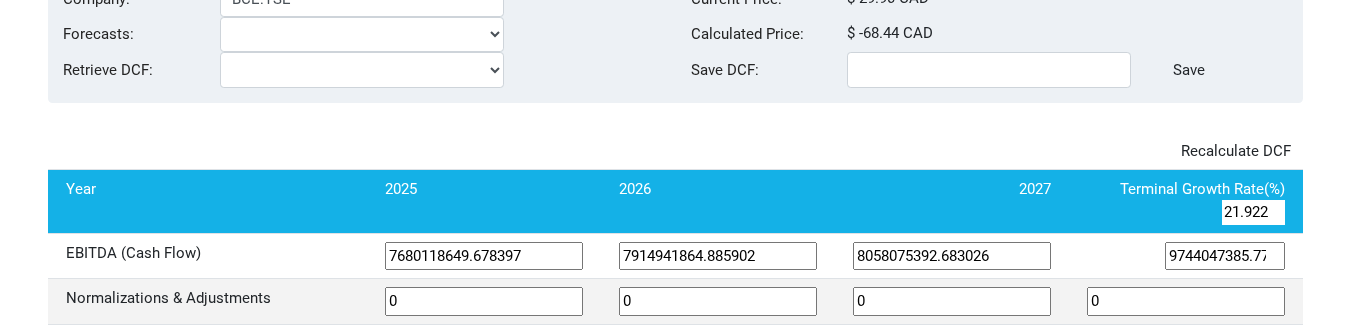 click on "21.9227627061278" at bounding box center [1253, 212] 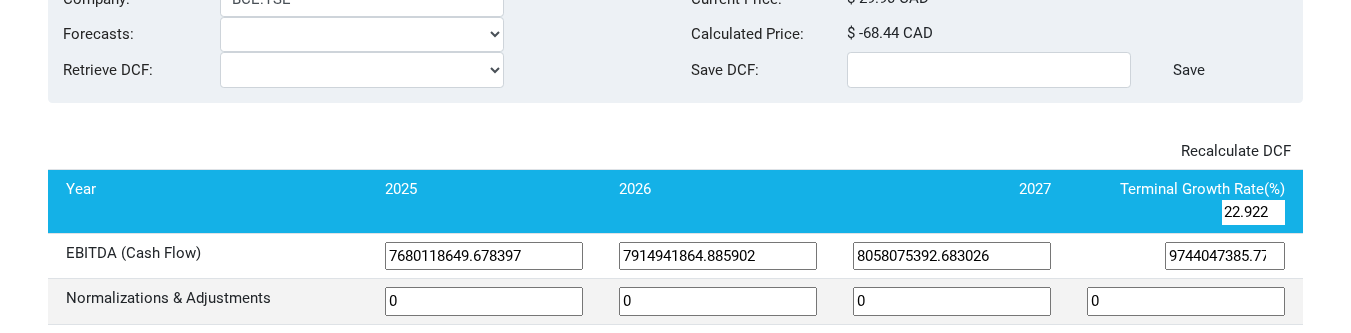 click on "22.9227627061278" at bounding box center (1253, 212) 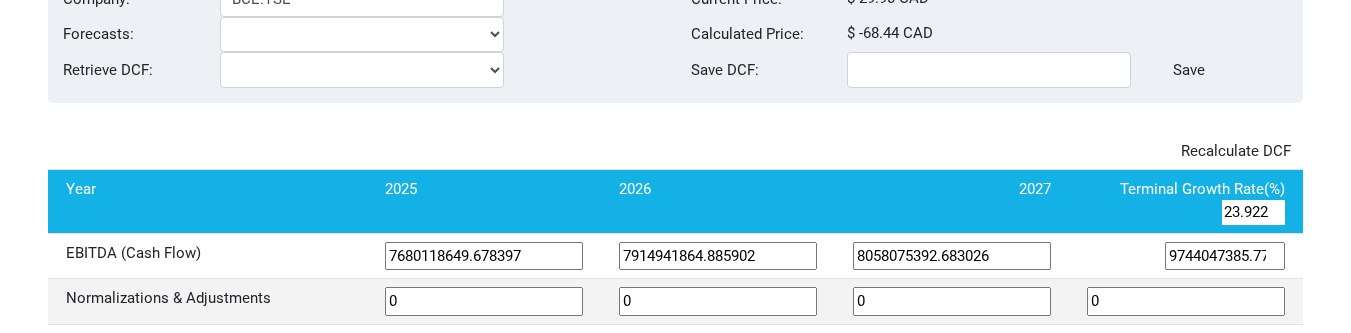 click on "23.9227627061278" at bounding box center [1253, 212] 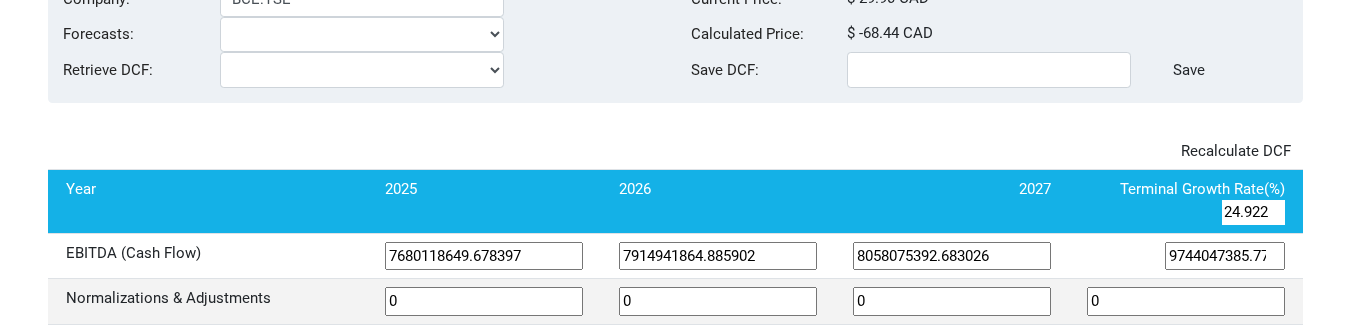 click on "24.9227627061278" at bounding box center (1253, 212) 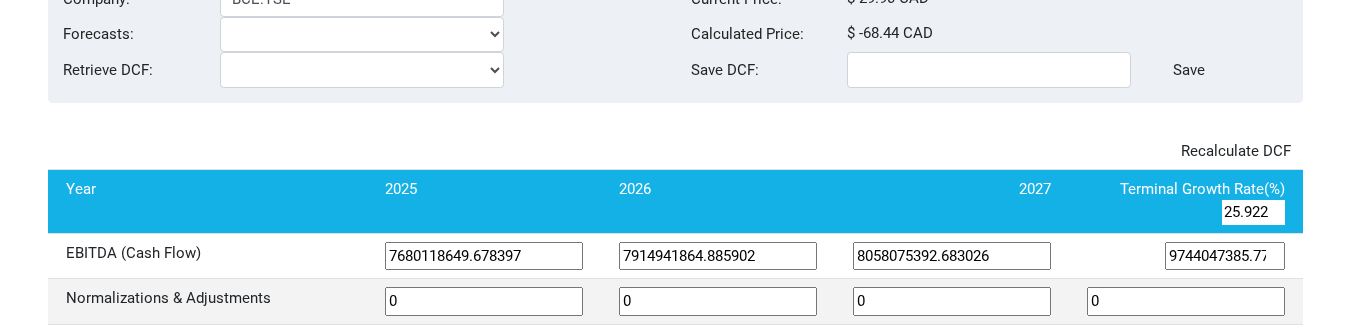 click on "25.9227627061278" at bounding box center (1253, 212) 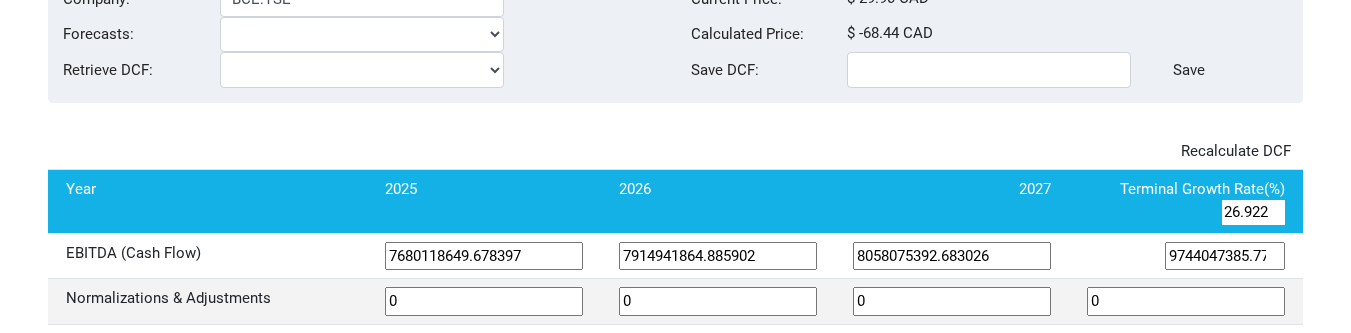 click on "26.9227627061278" at bounding box center [1253, 212] 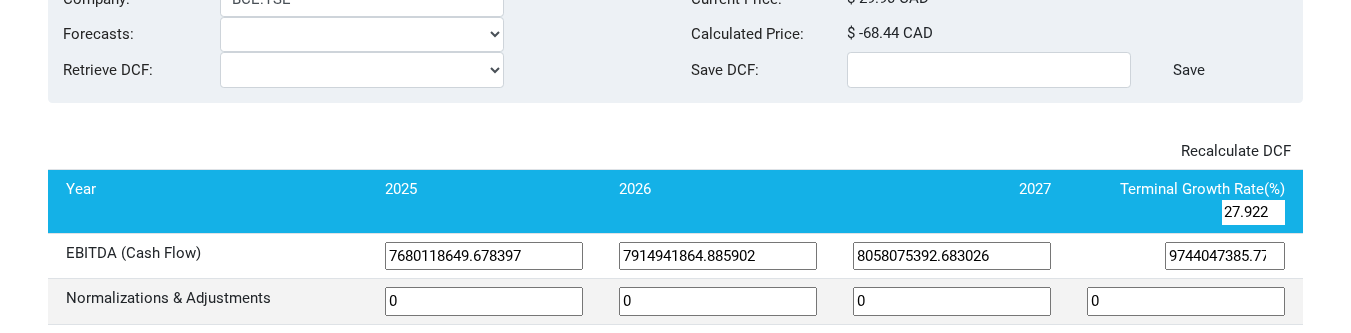 click on "27.9227627061278" at bounding box center [1253, 212] 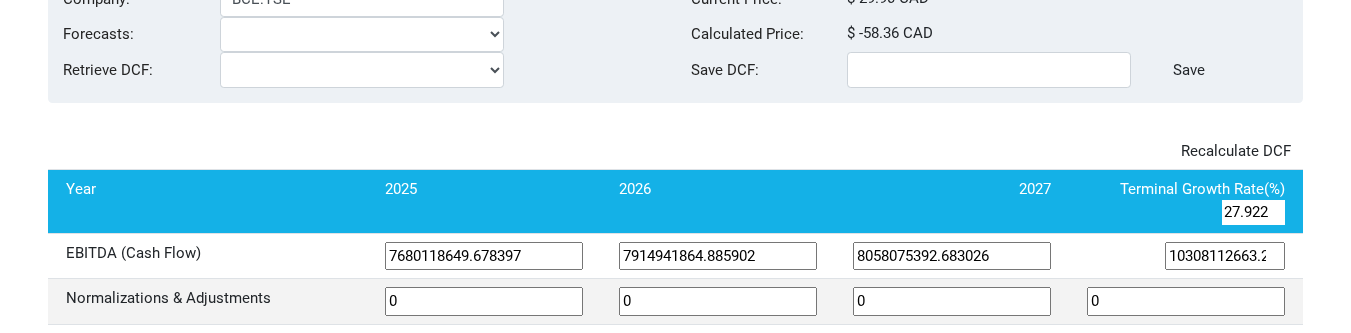 click on "Year 2025 2026 2027 Terminal Growth Rate(%) 27.9227627061278 EBITDA (Cash Flow) 7680118649.678397 7914941864.885902 8058075392.683026 10308112663 Tax Rate(%) 40 3072047459.871359 3165976745.954361 3223230157.0732107 4123245065.20 +/- Tax Loss Carry Forward 0 0 0 0 Net Operating After Cash Flow 4608071189.807038 4748965118.931541 4834845235.609816 6184867598 Capital Investment Required (Estimate) 0 0 0 0 Tax Shields on Capital Investment 0 0 0 0 Incremental Working Capital Requirements 86800000 86800000 86800000 86800000 Discretionary Cash Flow 4,694,871,189.807,038 4,835,765,118.931,541 4,921,645,235.609,816 6271667598 Terminal Multiple ( 100 / (WACC - Growth Rate )) -4.55 Capitalized Terminal Value -28536087571 Year: (For Discounted Calculations) 1 2 3 3+ WACC: 5.922762706127812 - Pre Defined 5.922762706127812 - User Defined 5.922762706127812 5.922762706127812 5.922762706127812 0 0" at bounding box center [675, 812] 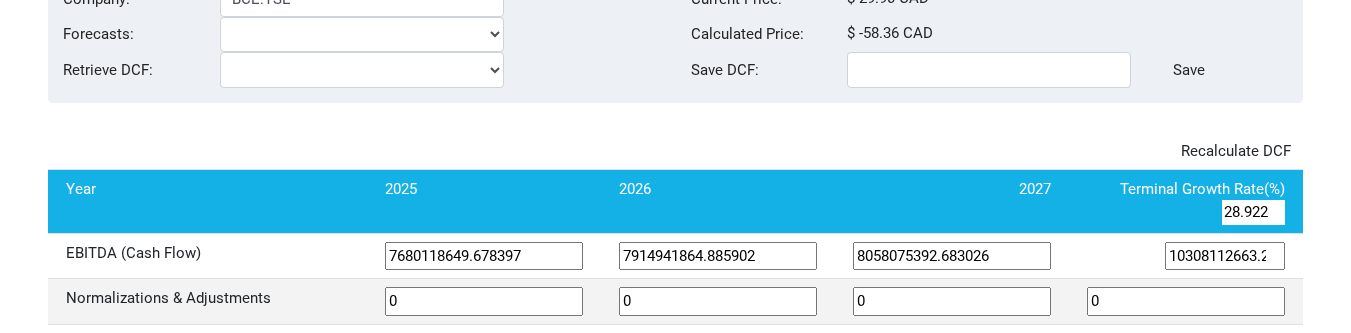 scroll, scrollTop: 0, scrollLeft: 86, axis: horizontal 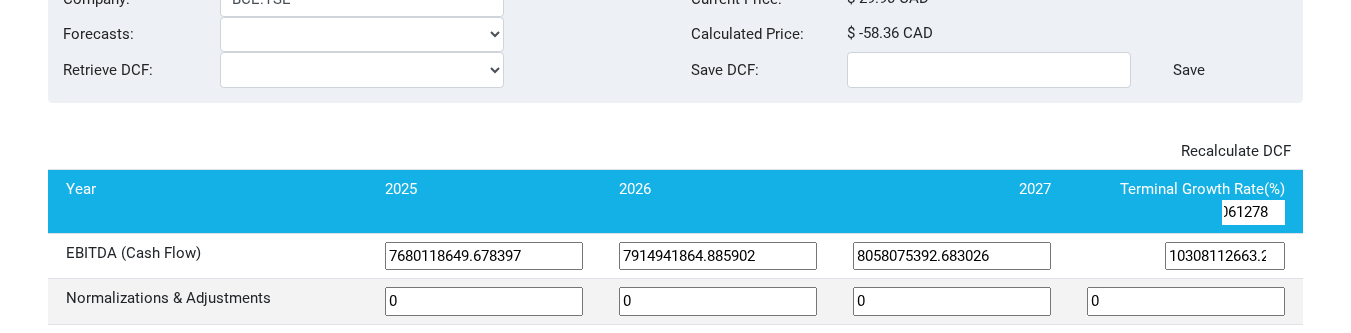 click on "28.9227627061278" at bounding box center [1253, 212] 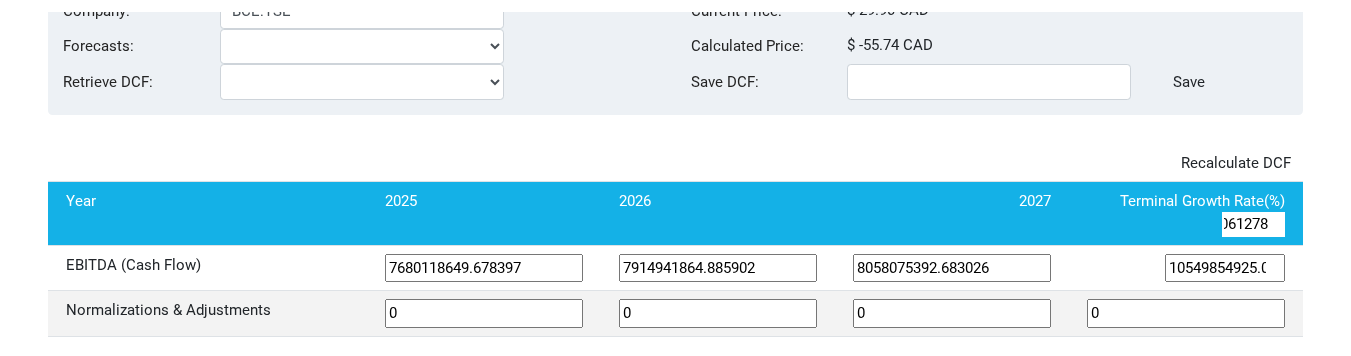 scroll, scrollTop: 0, scrollLeft: 0, axis: both 